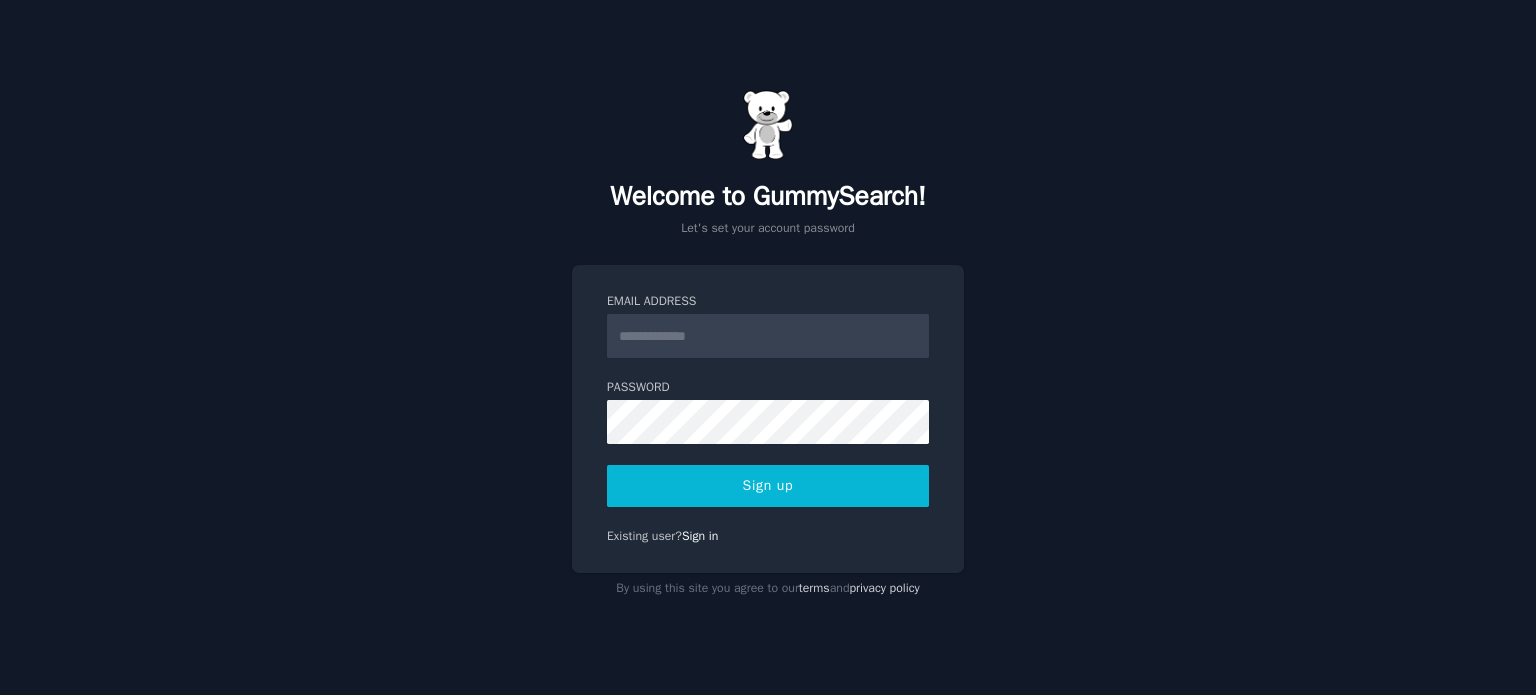 scroll, scrollTop: 0, scrollLeft: 0, axis: both 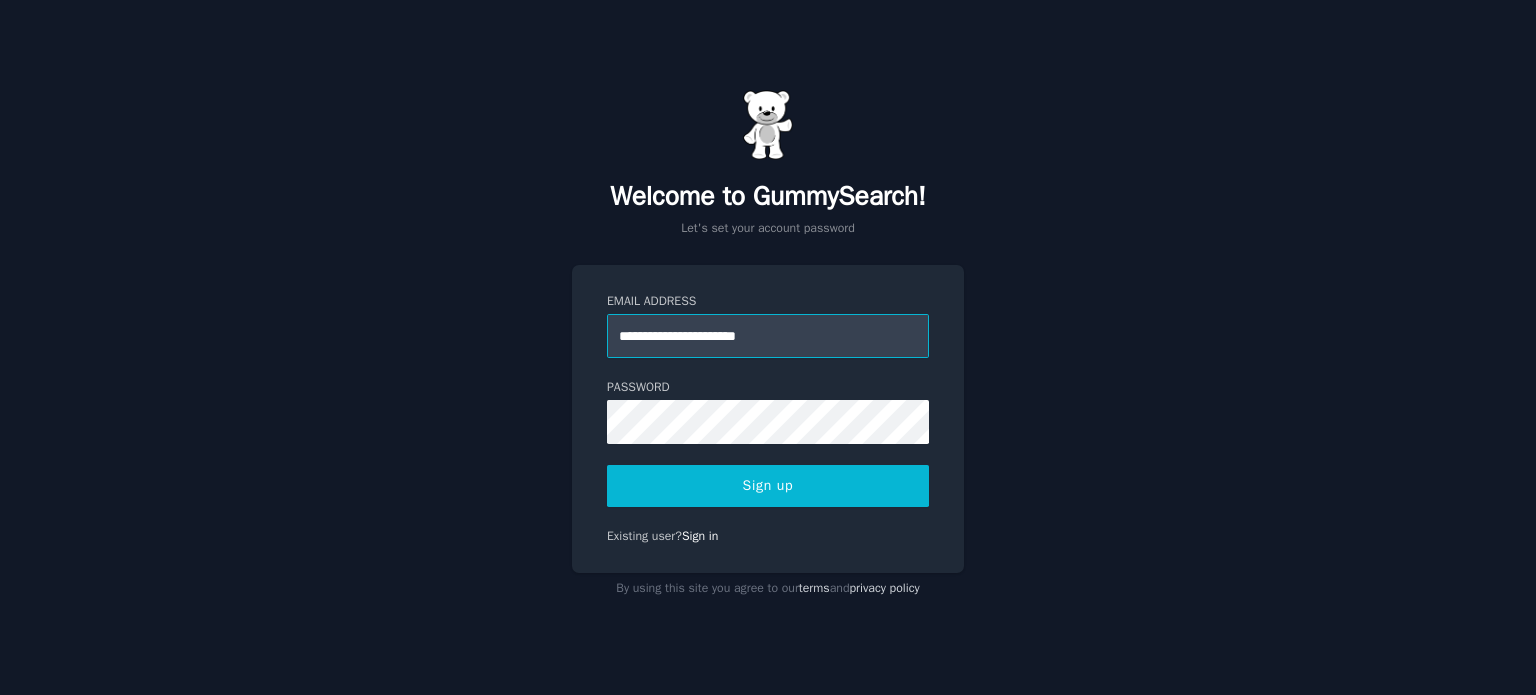 type on "**********" 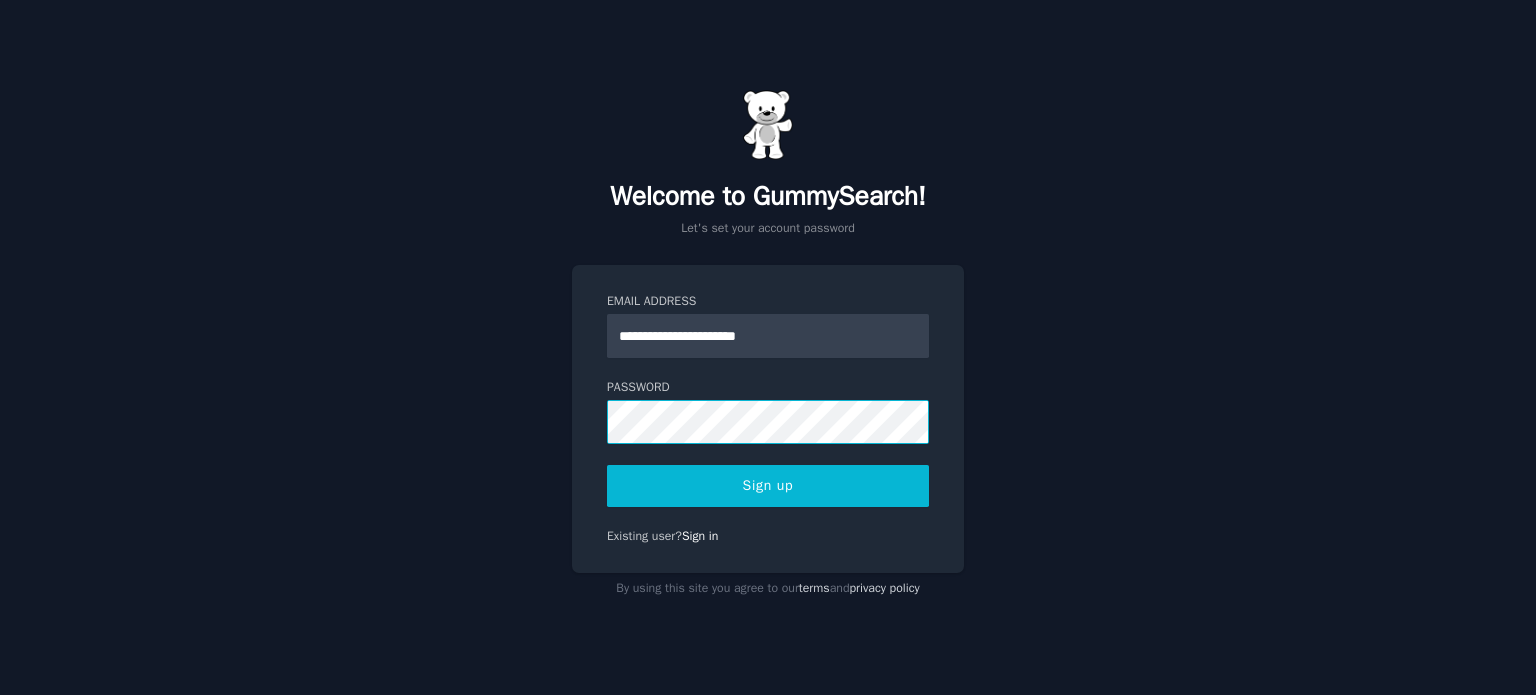 click on "Sign up" at bounding box center [768, 486] 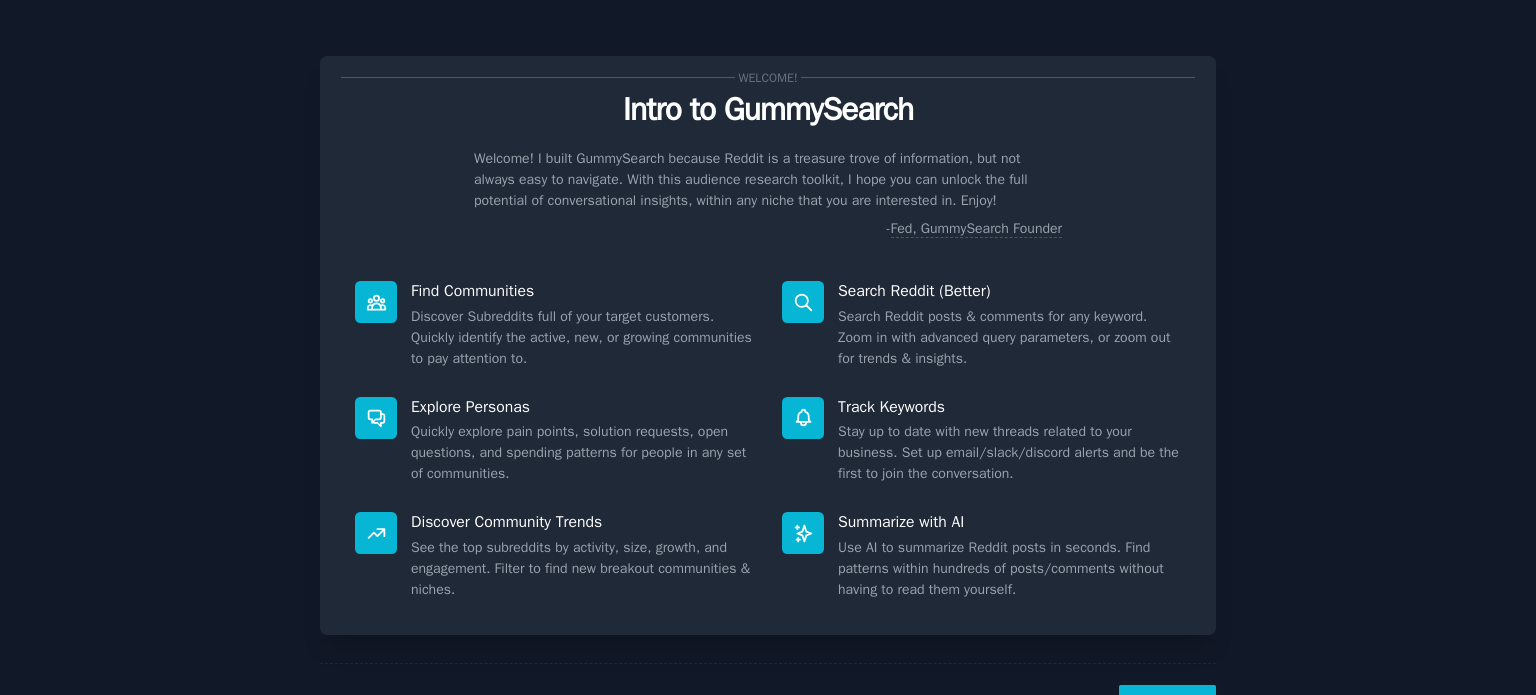 scroll, scrollTop: 0, scrollLeft: 0, axis: both 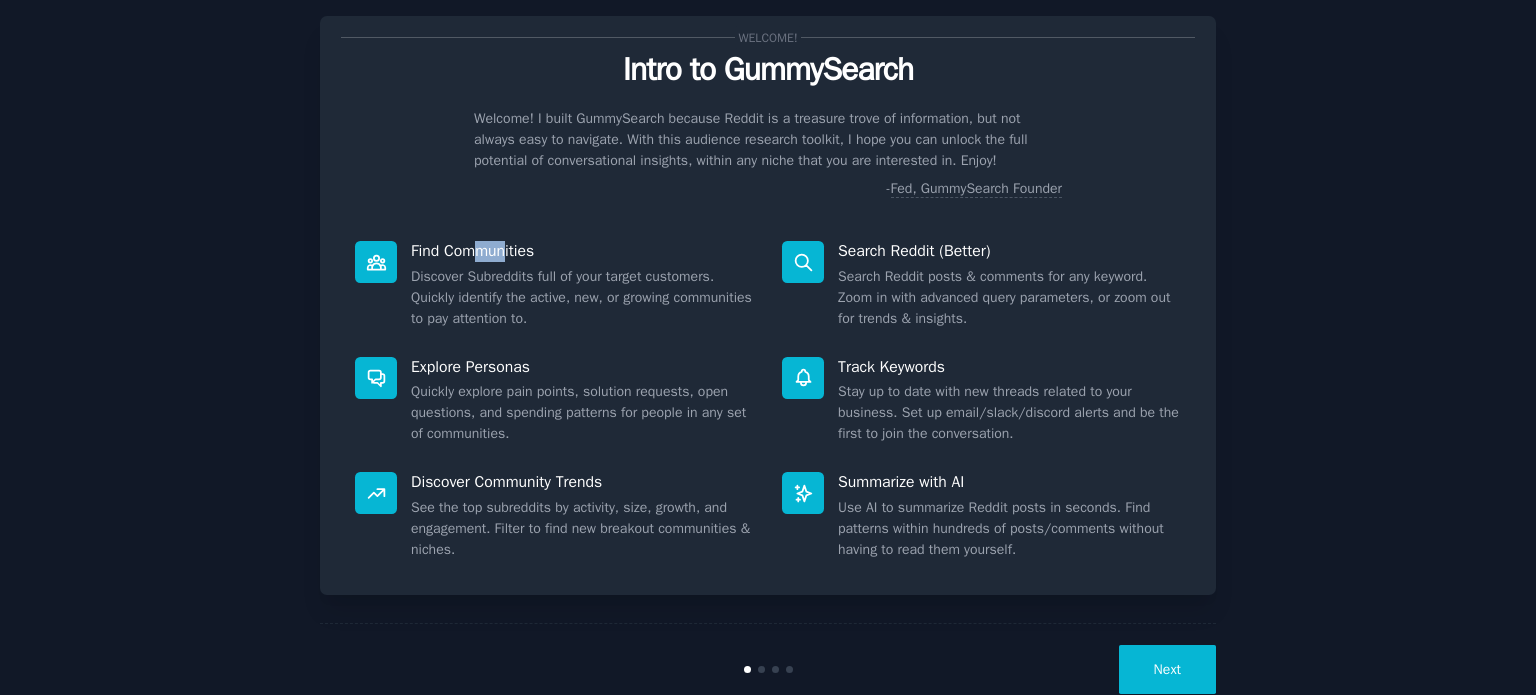 drag, startPoint x: 504, startPoint y: 242, endPoint x: 459, endPoint y: 266, distance: 51 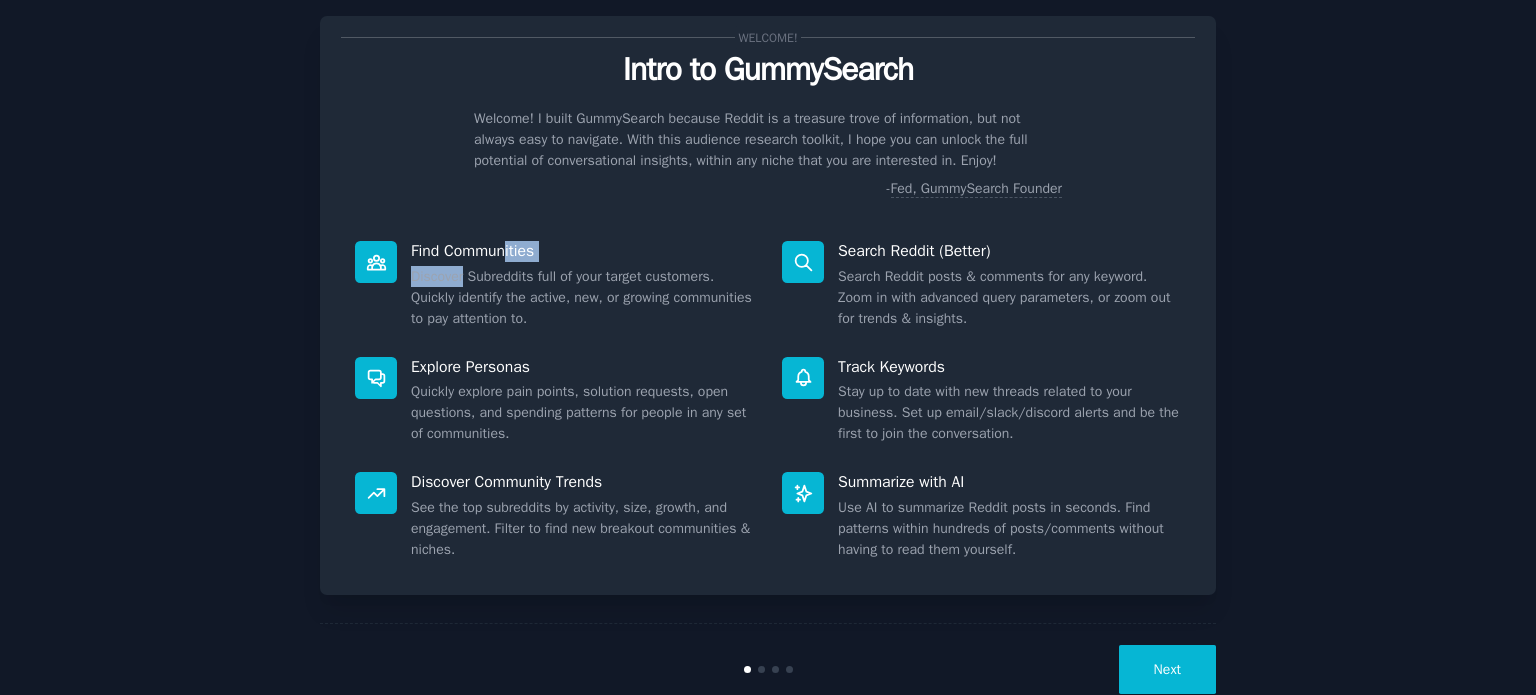 click on "Discover Subreddits full of your target customers. Quickly identify the active, new, or growing communities to pay attention to." at bounding box center [582, 297] 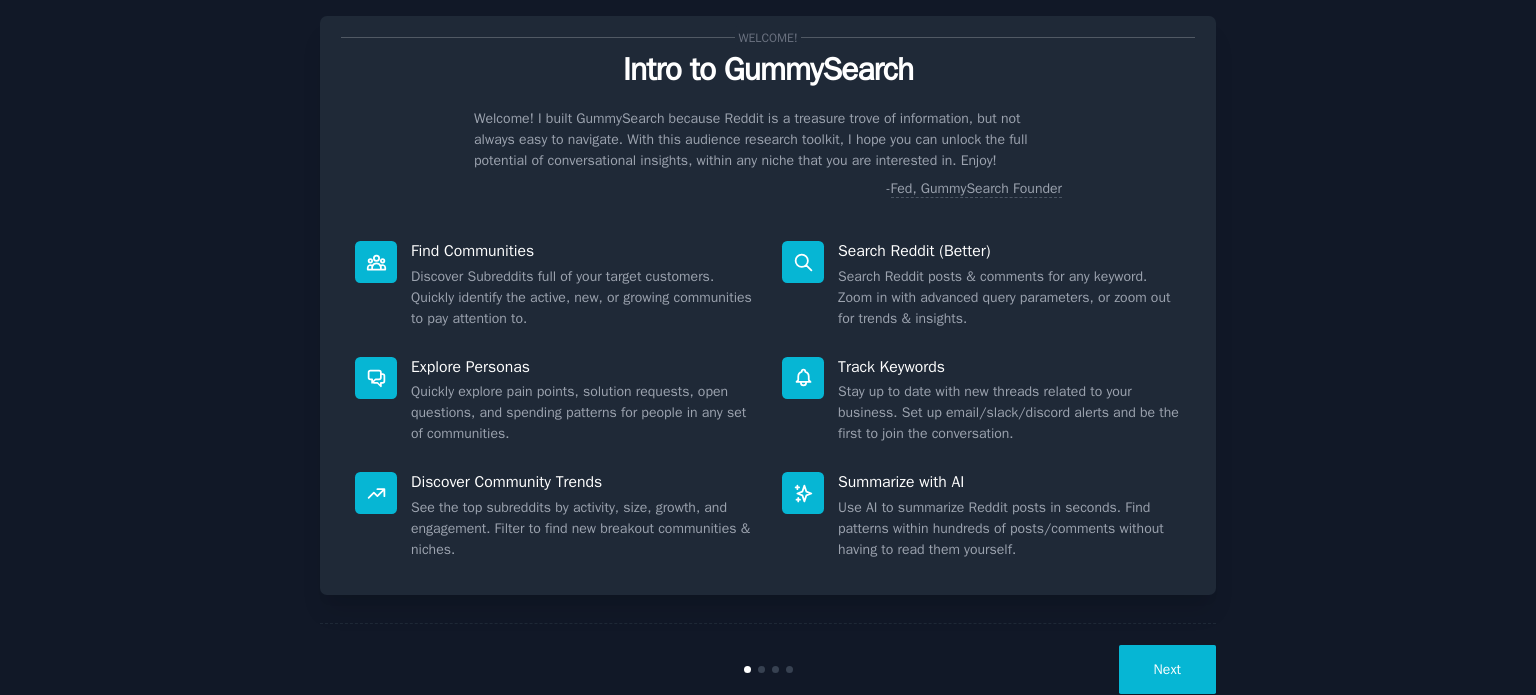 click on "Next" at bounding box center (1167, 669) 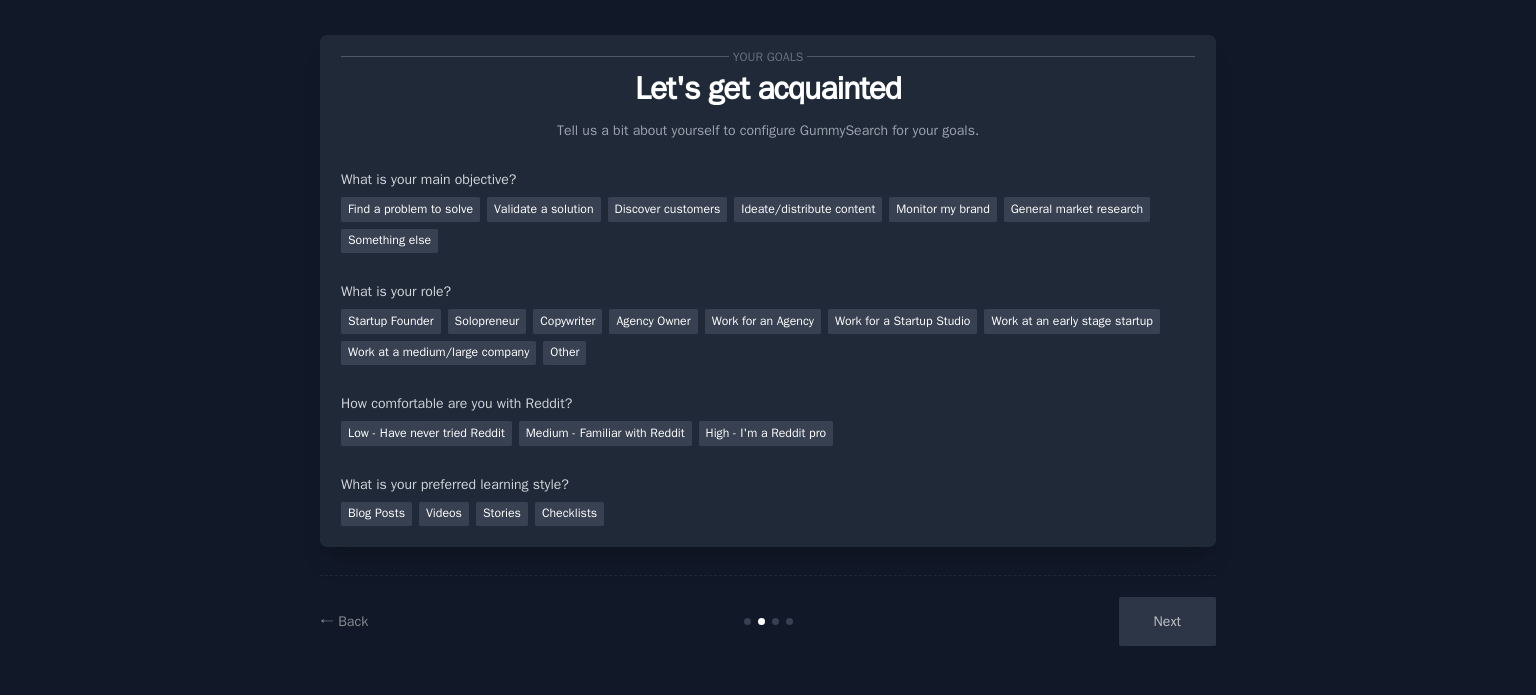 scroll, scrollTop: 20, scrollLeft: 0, axis: vertical 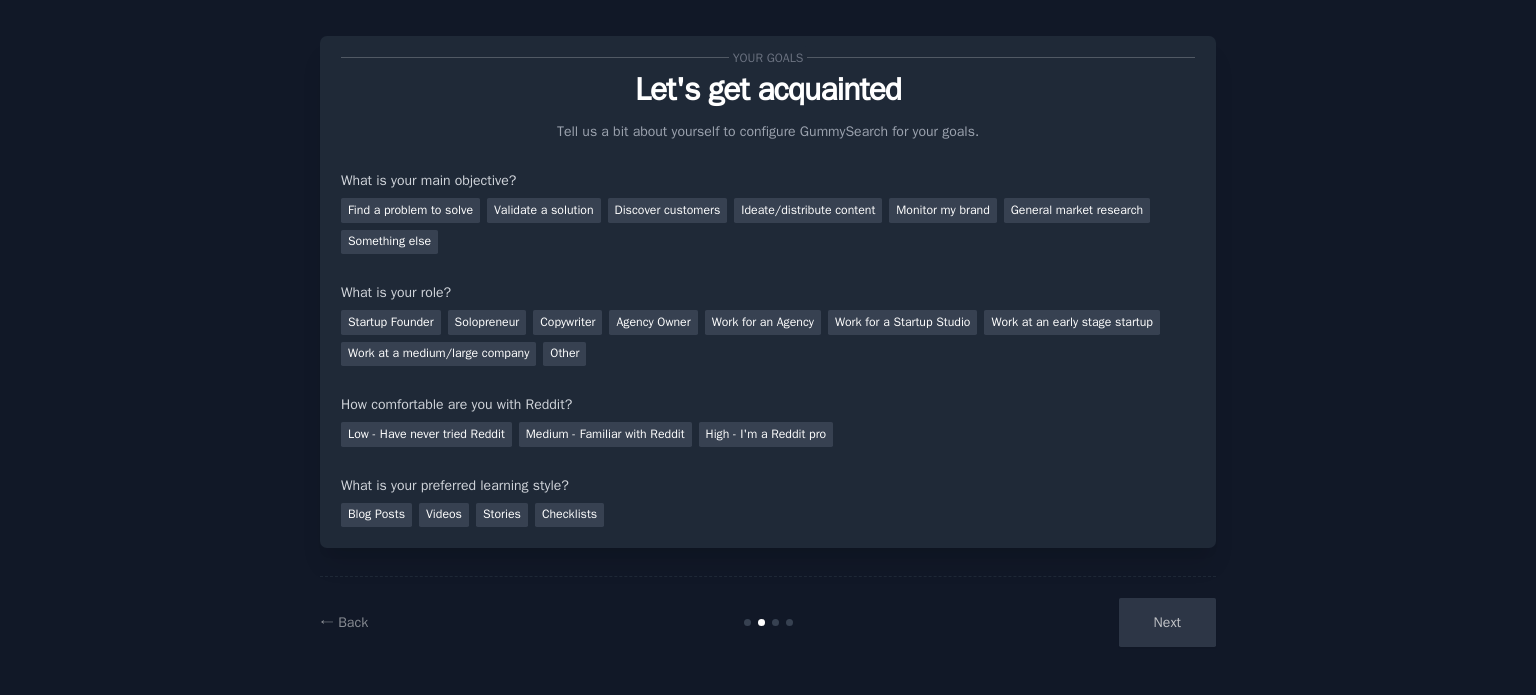 click on "Next" at bounding box center [1066, 622] 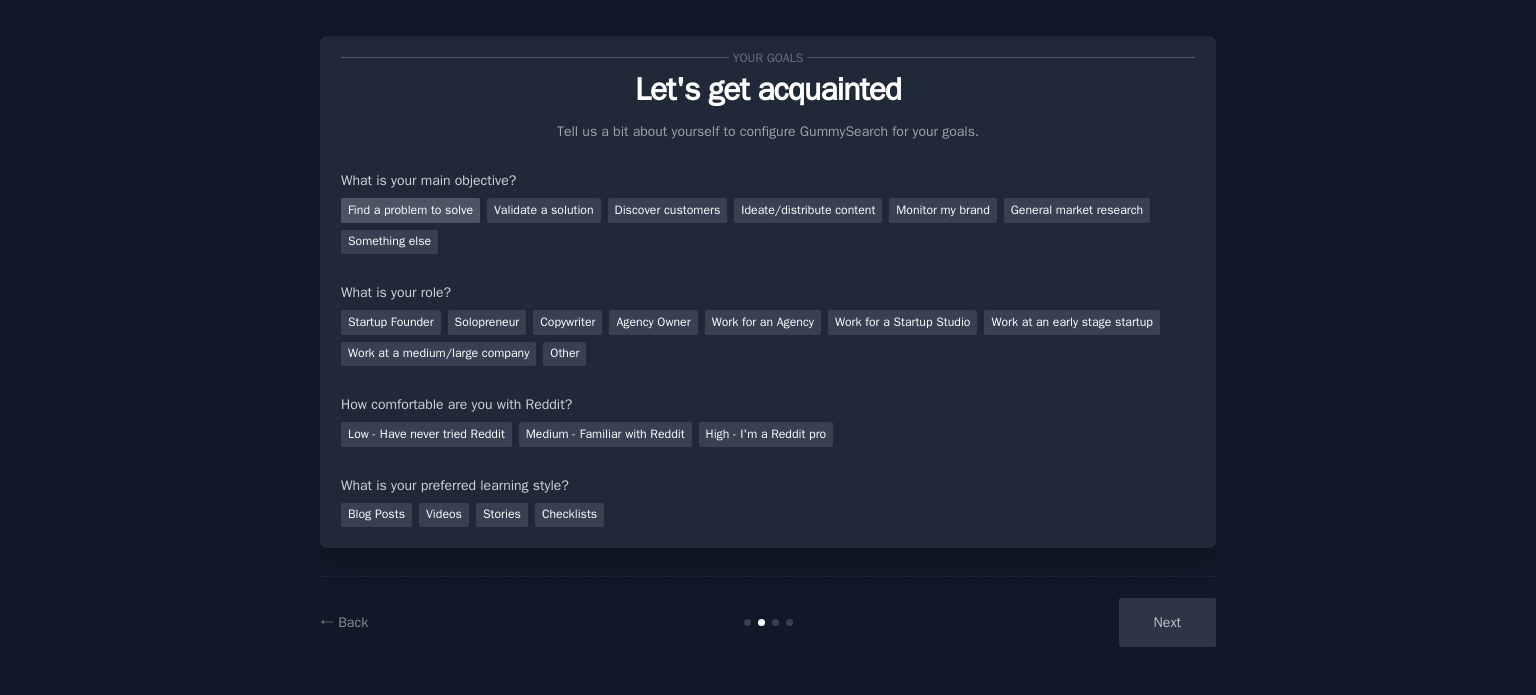 click on "Find a problem to solve" at bounding box center [410, 210] 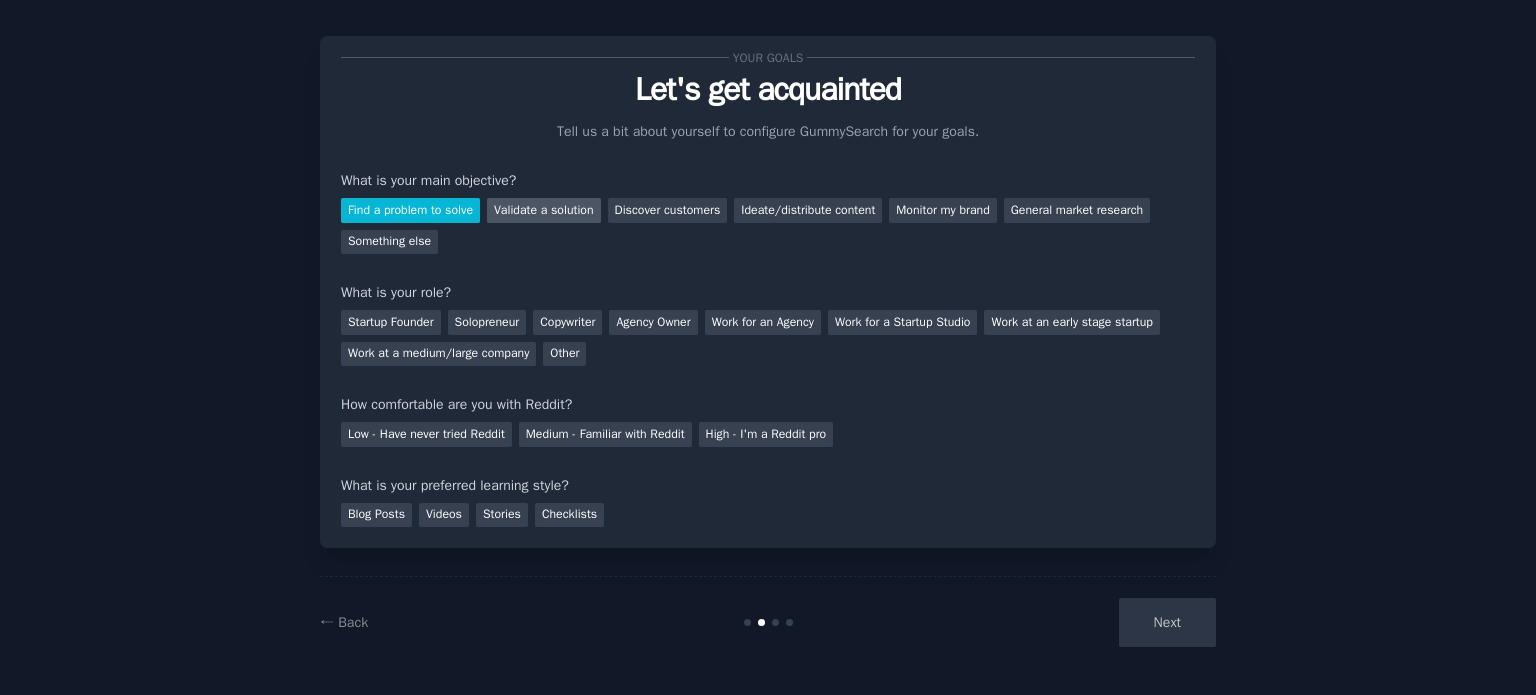 click on "Validate a solution" at bounding box center (544, 210) 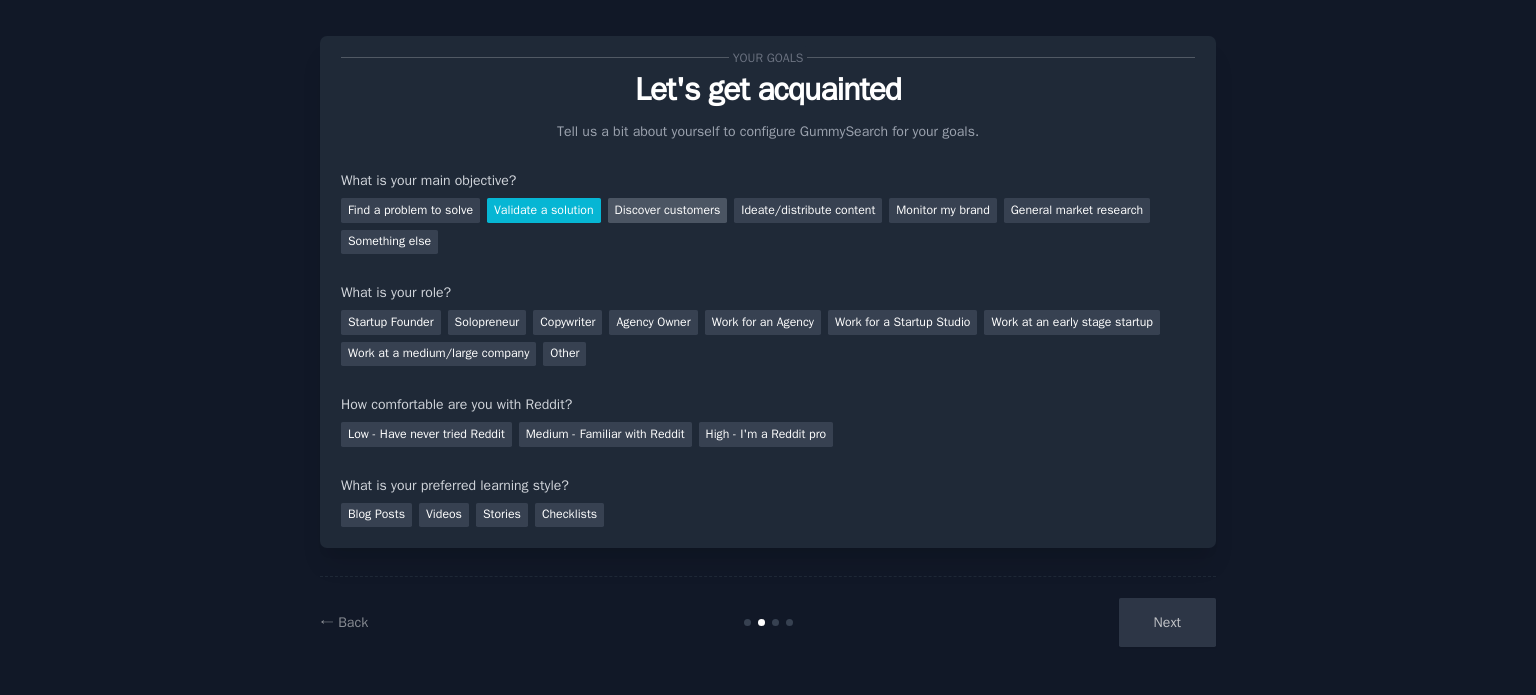 click on "Discover customers" at bounding box center [668, 210] 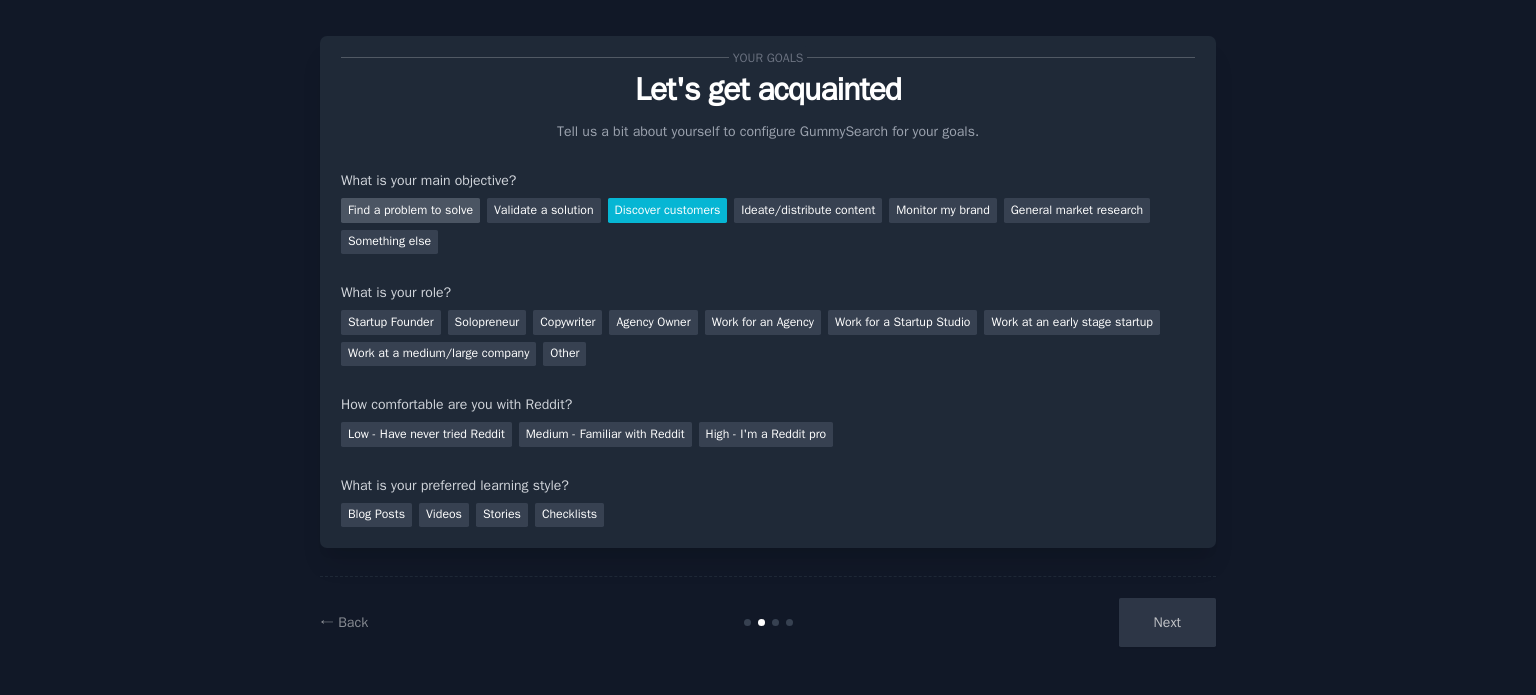 click on "Find a problem to solve" at bounding box center [410, 210] 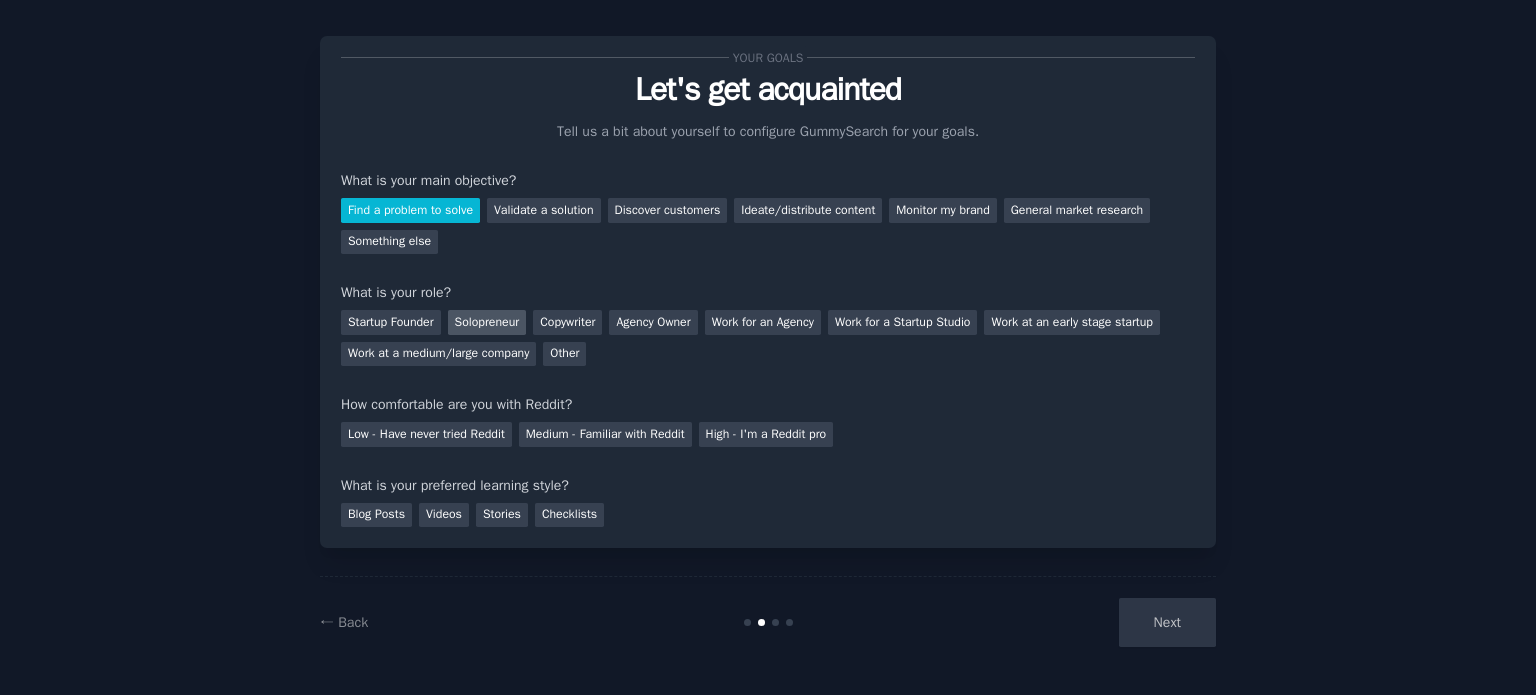 click on "Solopreneur" at bounding box center [487, 322] 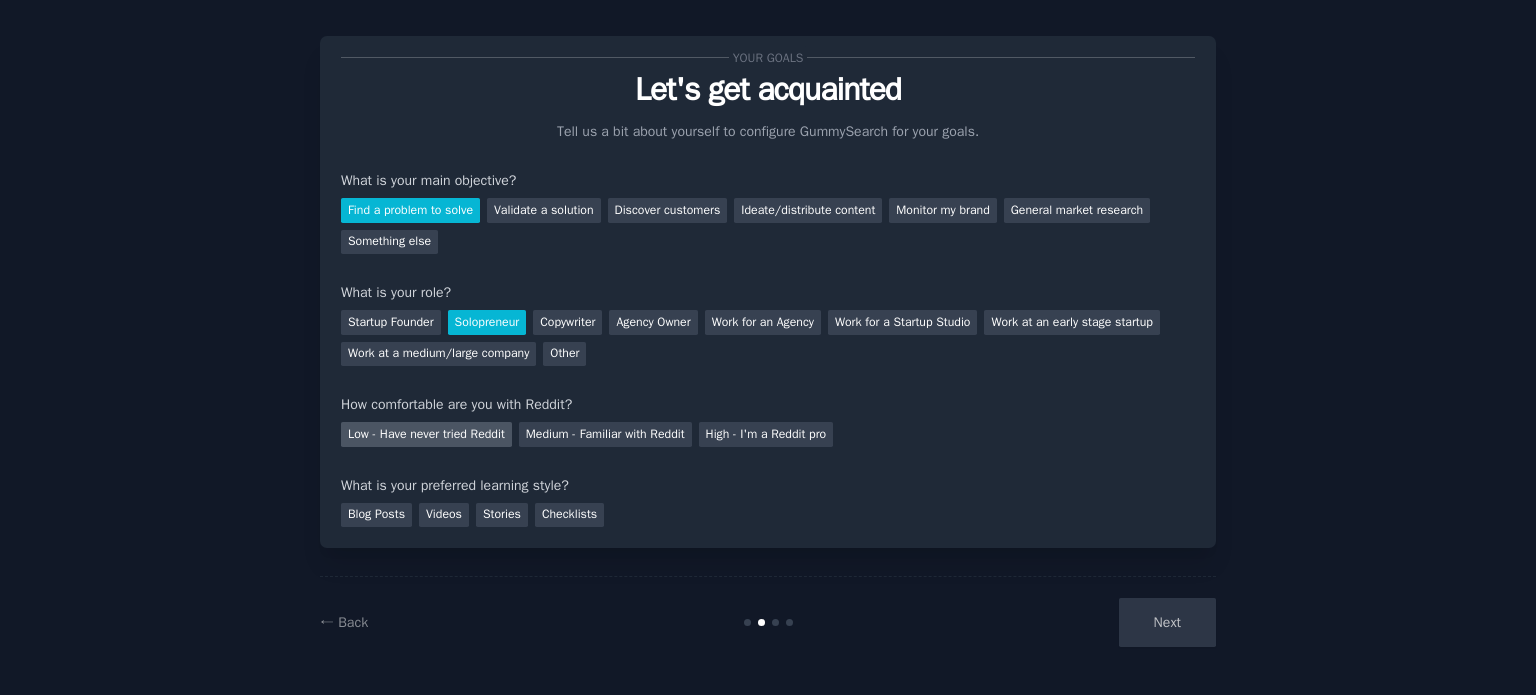 click on "Low - Have never tried Reddit" at bounding box center (426, 434) 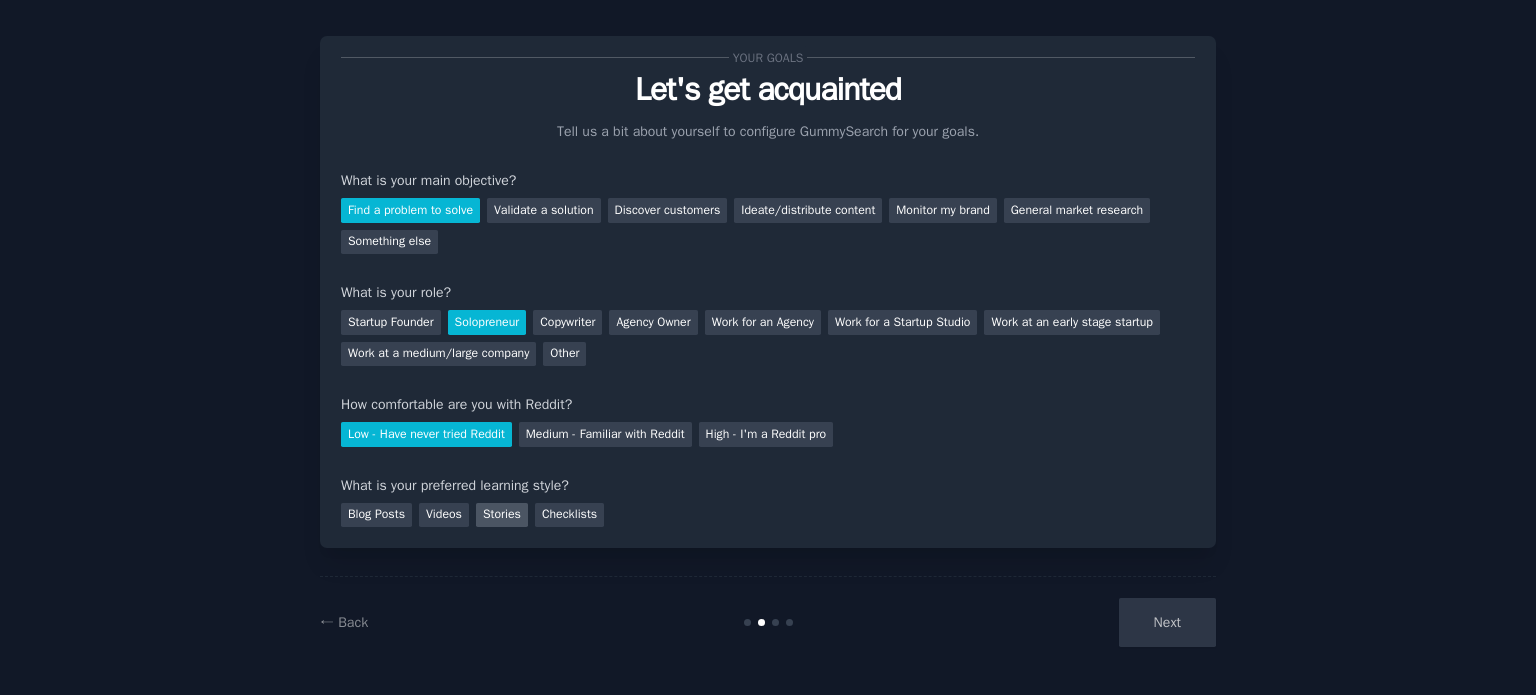 click on "Stories" at bounding box center (502, 515) 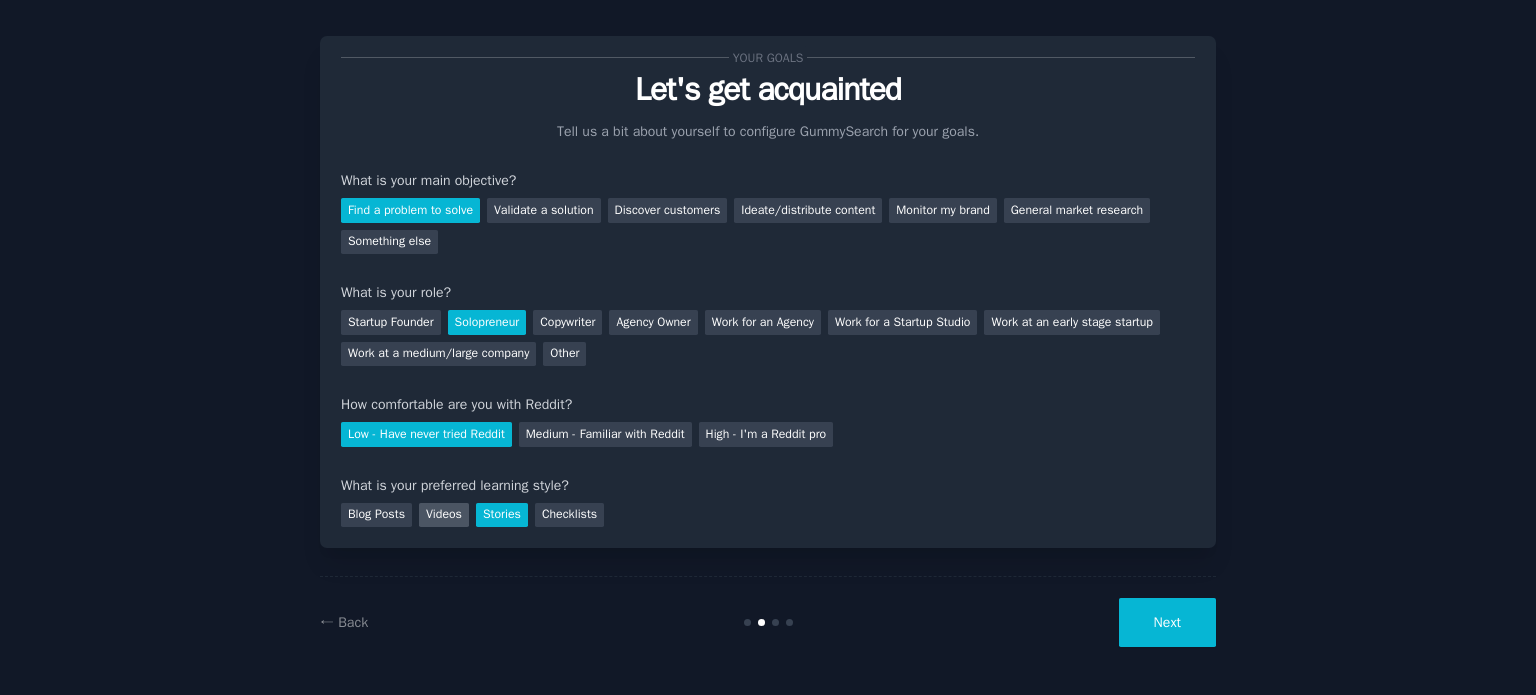 click on "Videos" at bounding box center (444, 515) 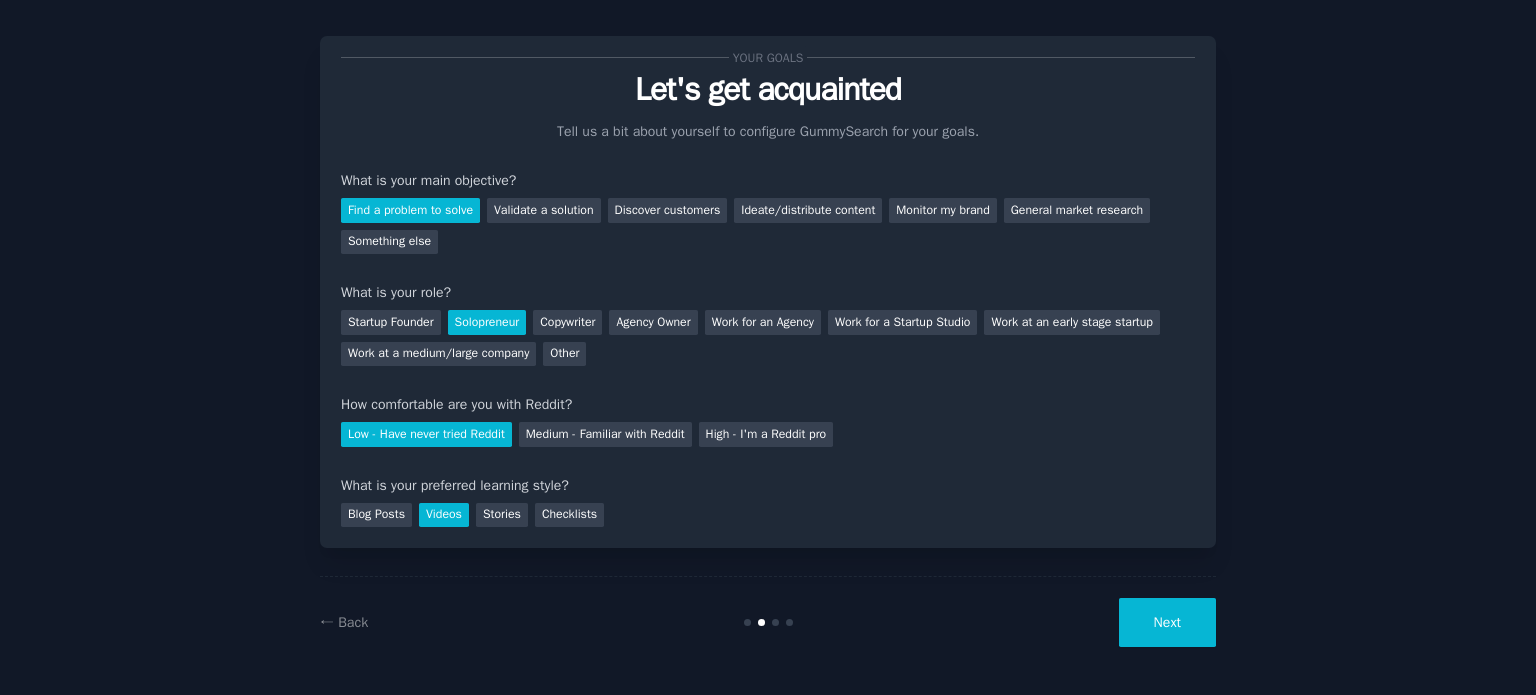 click on "Next" at bounding box center [1167, 622] 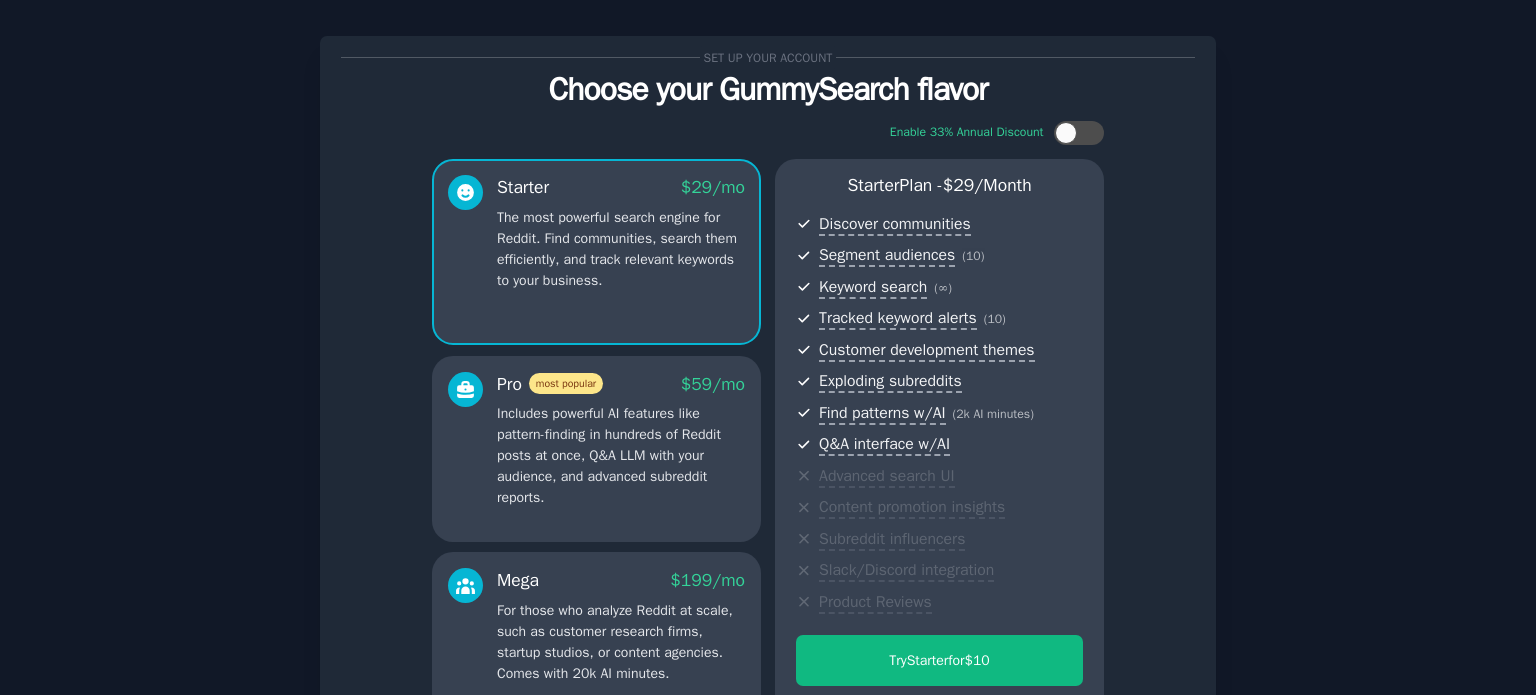 click on "Set up your account Choose your GummySearch flavor Enable 33% Annual Discount Starter $ 29 /mo The most powerful search engine for Reddit. Find communities, search them efficiently, and track relevant keywords to your business. Pro most popular $ 59 /mo Includes powerful AI features like pattern-finding in hundreds of Reddit posts at once, Q&A LLM with your audience, and advanced subreddit reports. Mega $ 199 /mo For those who analyze Reddit at scale, such as customer research firms, startup studios, or content agencies. Comes with 20k AI minutes. Starter  Plan -  $ 29 /month Discover communities Segment audiences ( 10 ) Keyword search ( ∞ ) Tracked keyword alerts ( 10 ) Customer development themes Exploding subreddits Find patterns w/AI ( 2k AI minutes ) Q&A interface w/AI Advanced search UI Content promotion insights Subreddit influencers Slack/Discord integration Product Reviews Try  Starter  for  $10 7 days  trial, then $ 29 /month . Cancel anytime. Continue on free tier ← Back" at bounding box center [768, 454] 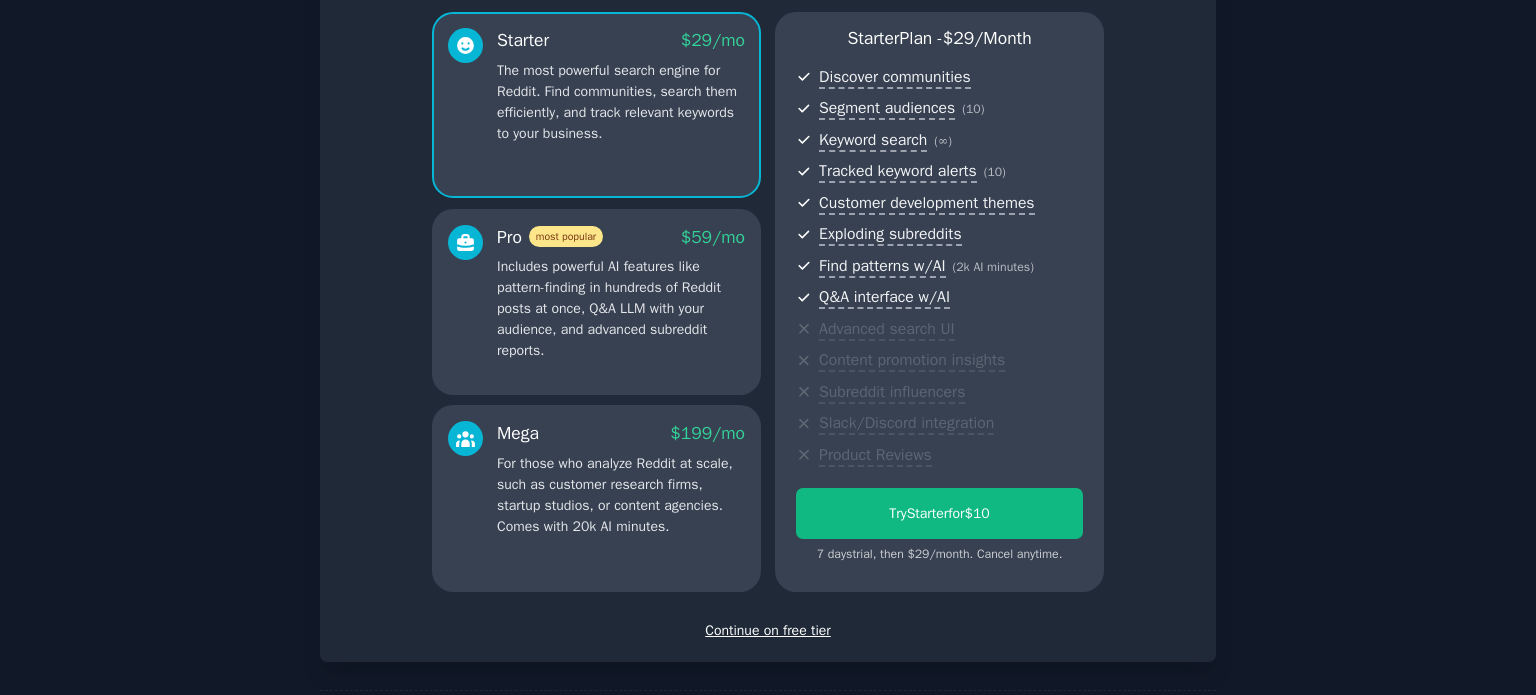 scroll, scrollTop: 132, scrollLeft: 0, axis: vertical 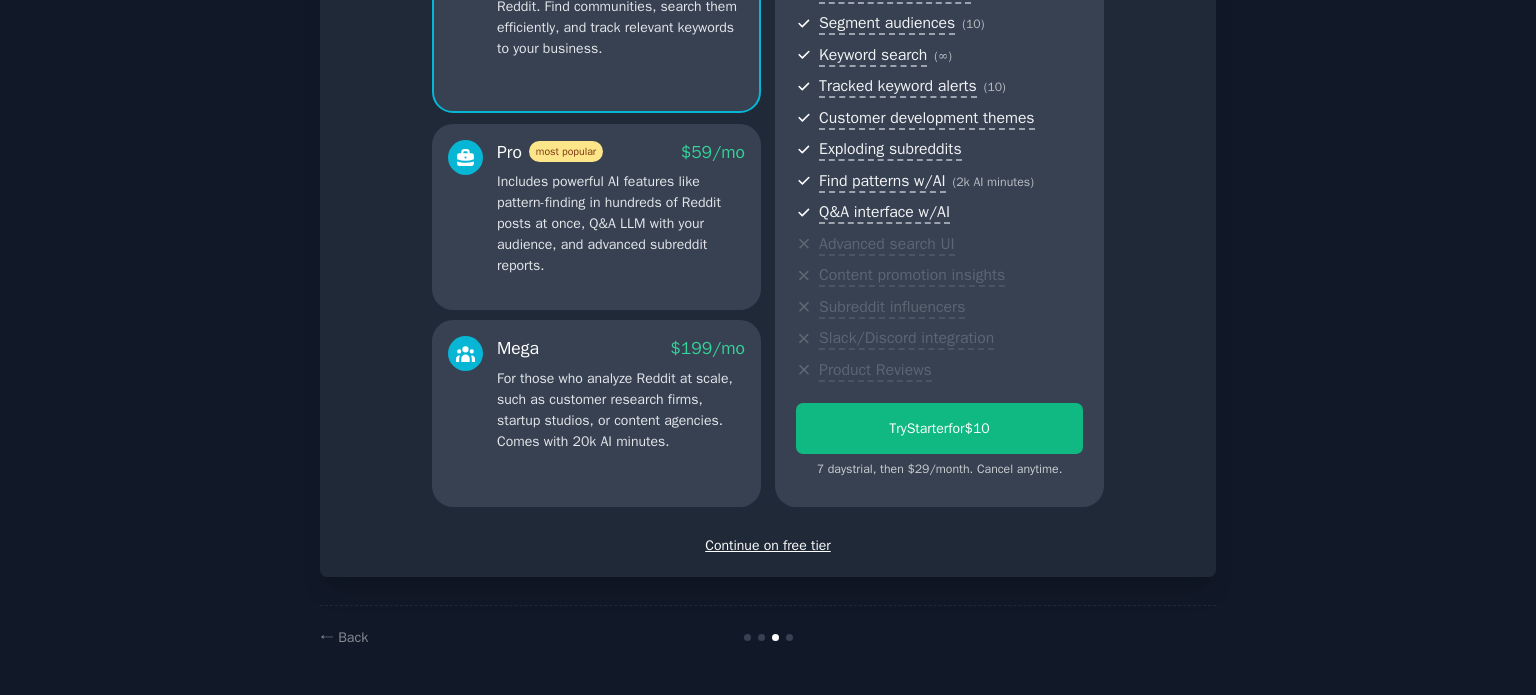 click on "Continue on free tier" at bounding box center [768, 545] 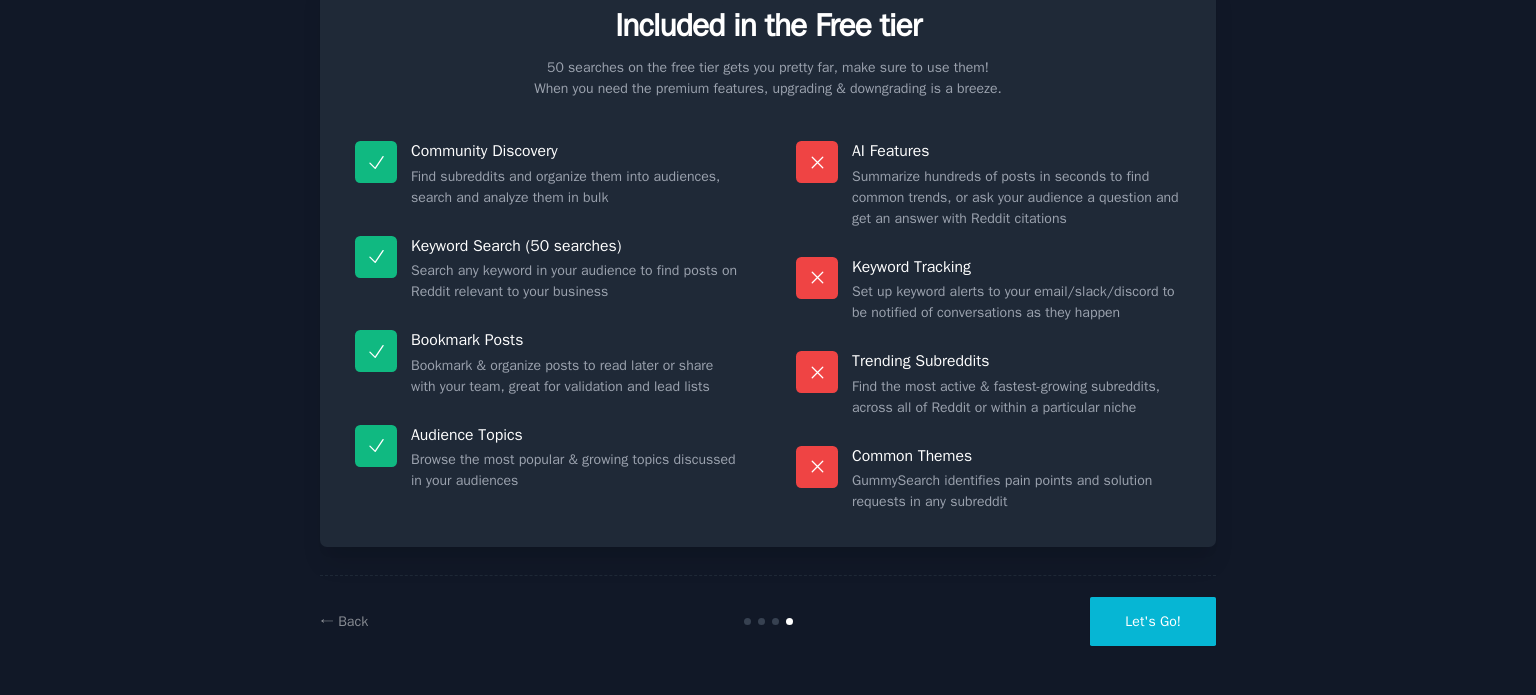 scroll, scrollTop: 83, scrollLeft: 0, axis: vertical 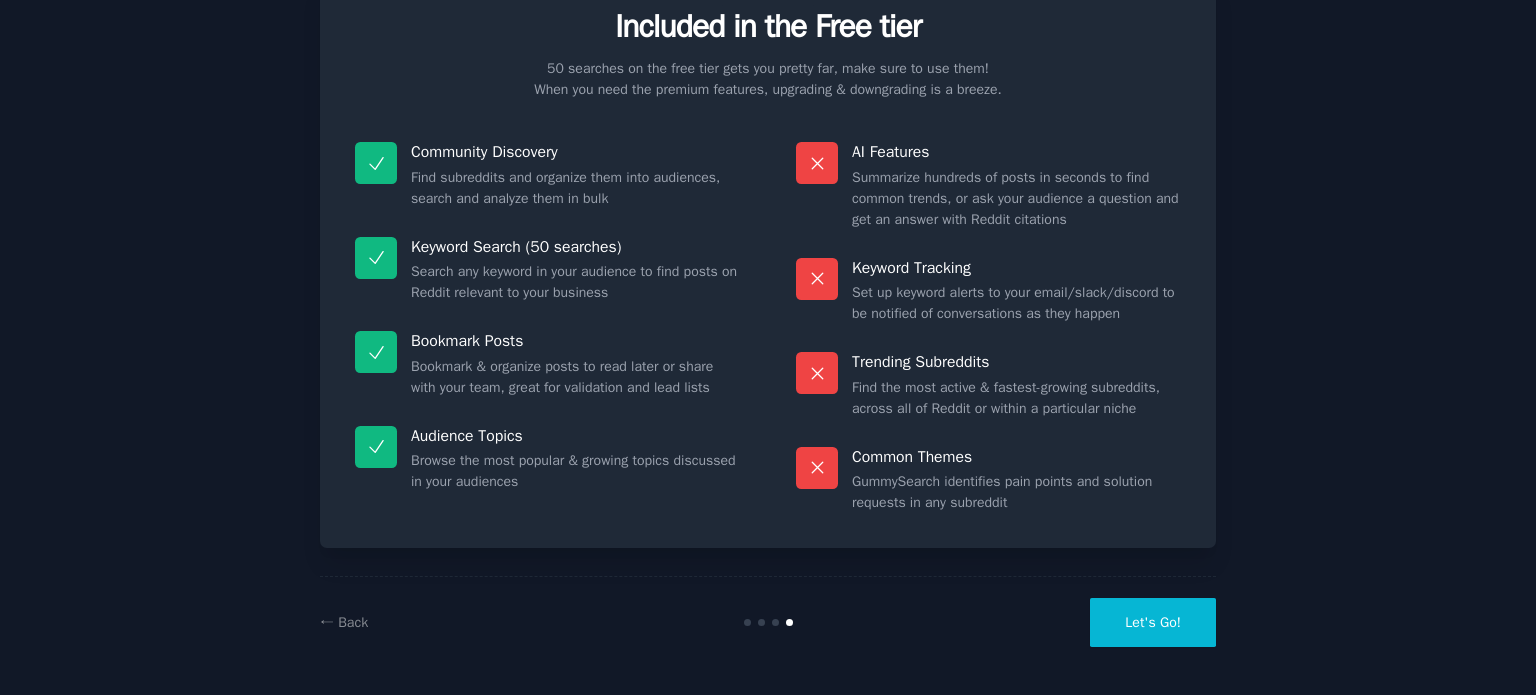 click on "Let's Go!" at bounding box center [1153, 622] 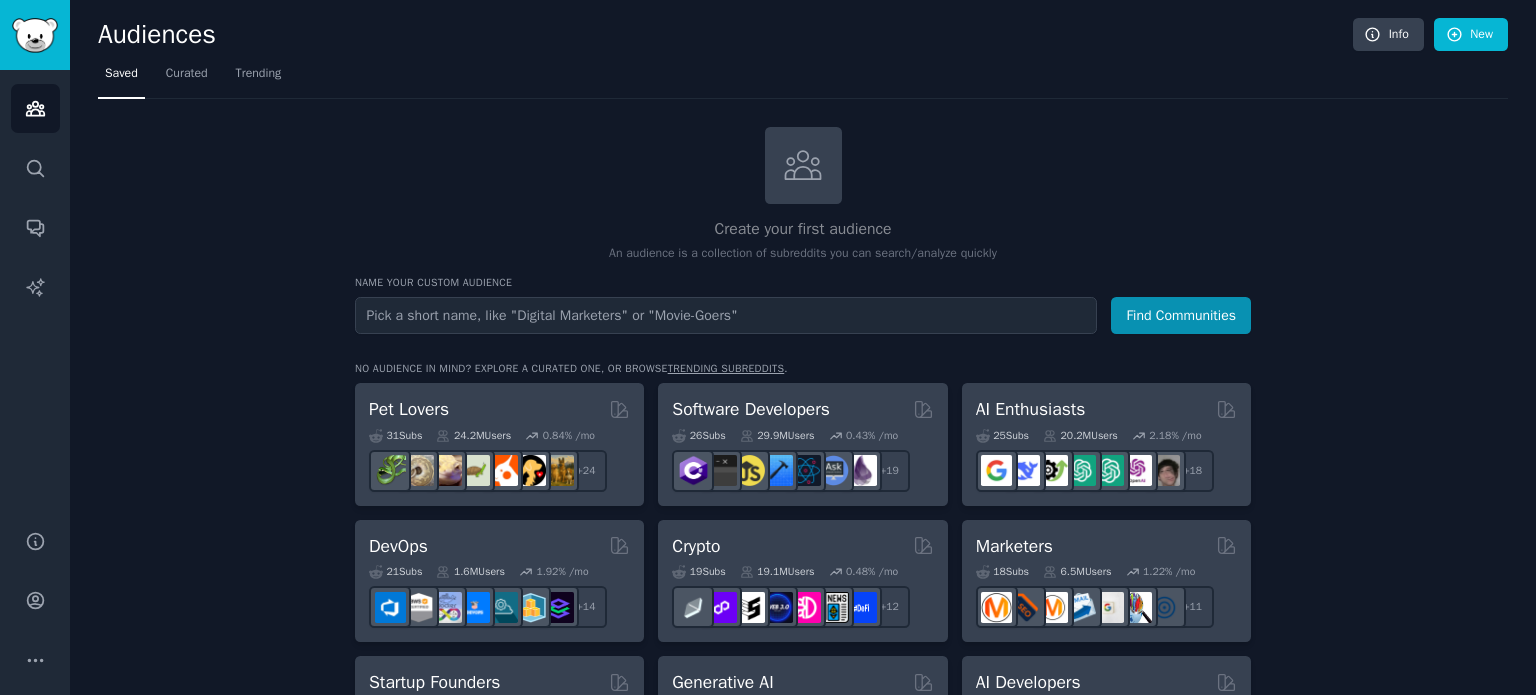 click on "Create your first audience An audience is a collection of subreddits you can search/analyze quickly Name your custom audience Audience Name Find Communities No audience in mind? Explore a curated one, or browse  trending subreddits . Pet Lovers 31  Sub s 24.2M  Users 0.84 % /mo + 24 Software Developers 26  Sub s 29.9M  Users 0.43 % /mo + 19 AI Enthusiasts 25  Sub s 20.2M  Users 2.18 % /mo + 18 DevOps 21  Sub s 1.6M  Users 1.92 % /mo + 14 Crypto 19  Sub s 19.1M  Users 0.48 % /mo + 12 Marketers 18  Sub s 6.5M  Users 1.22 % /mo + 11 Startup Founders 16  Sub s 13.7M  Users 1.52 % /mo + 9 Generative AI 16  Sub s 20.1M  Users 1.10 % /mo + 9 AI Developers 15  Sub s 3.9M  Users 2.87 % /mo + 8 Stock Investors 15  Sub s 28.5M  Users 0.67 % /mo + 8 Video Editors 15  Sub s 2.4M  Users 1.98 % /mo + 8 Designers 13  Sub s 9.8M  Users 0.22 % /mo + 6 Data Scientists 13  Sub s 7.6M  Users 0.60 % /mo + 6 Fitness Enthusiasts 12  Sub s 31.1M  Users 0.16 % /mo + 5 Gardeners 11  Sub s 13.6M  Users 1.08 % /mo + 4 Photographers 11 s" at bounding box center (803, 1204) 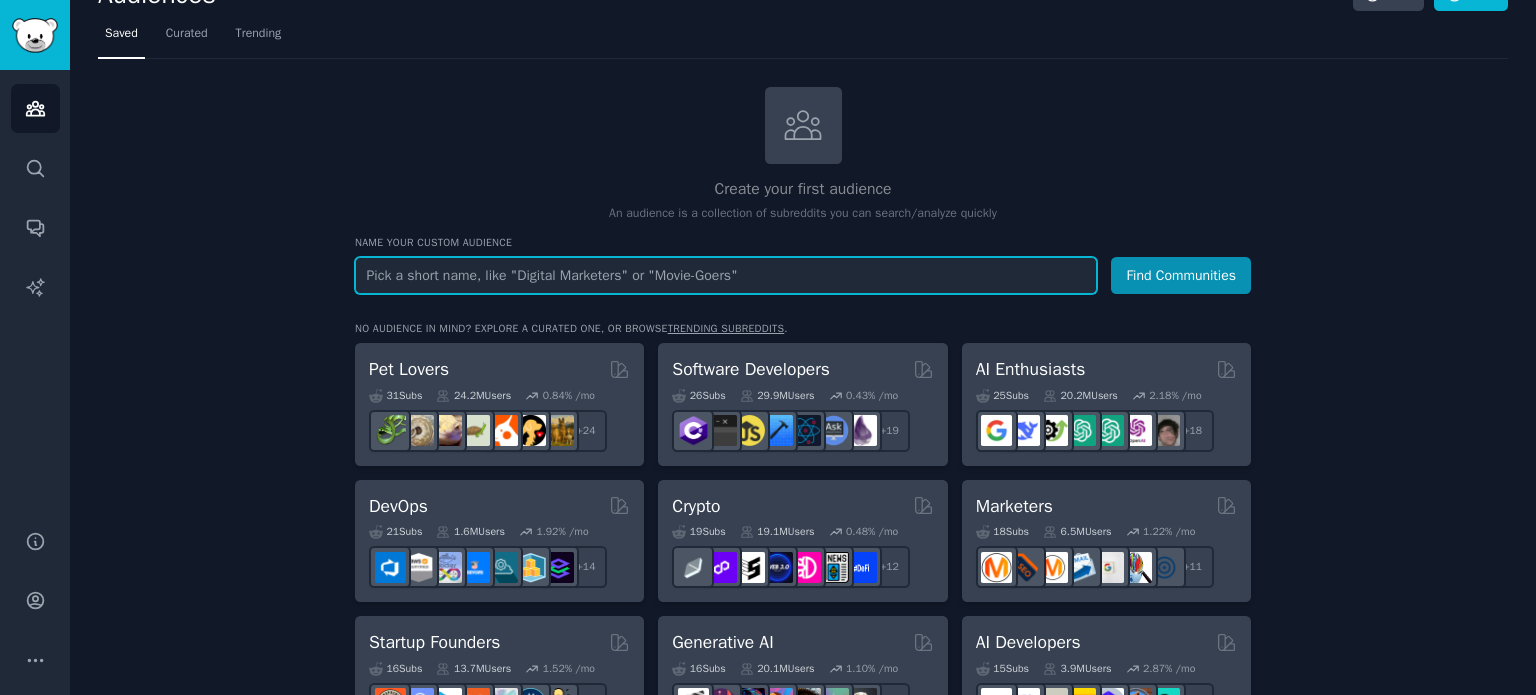 click at bounding box center [726, 275] 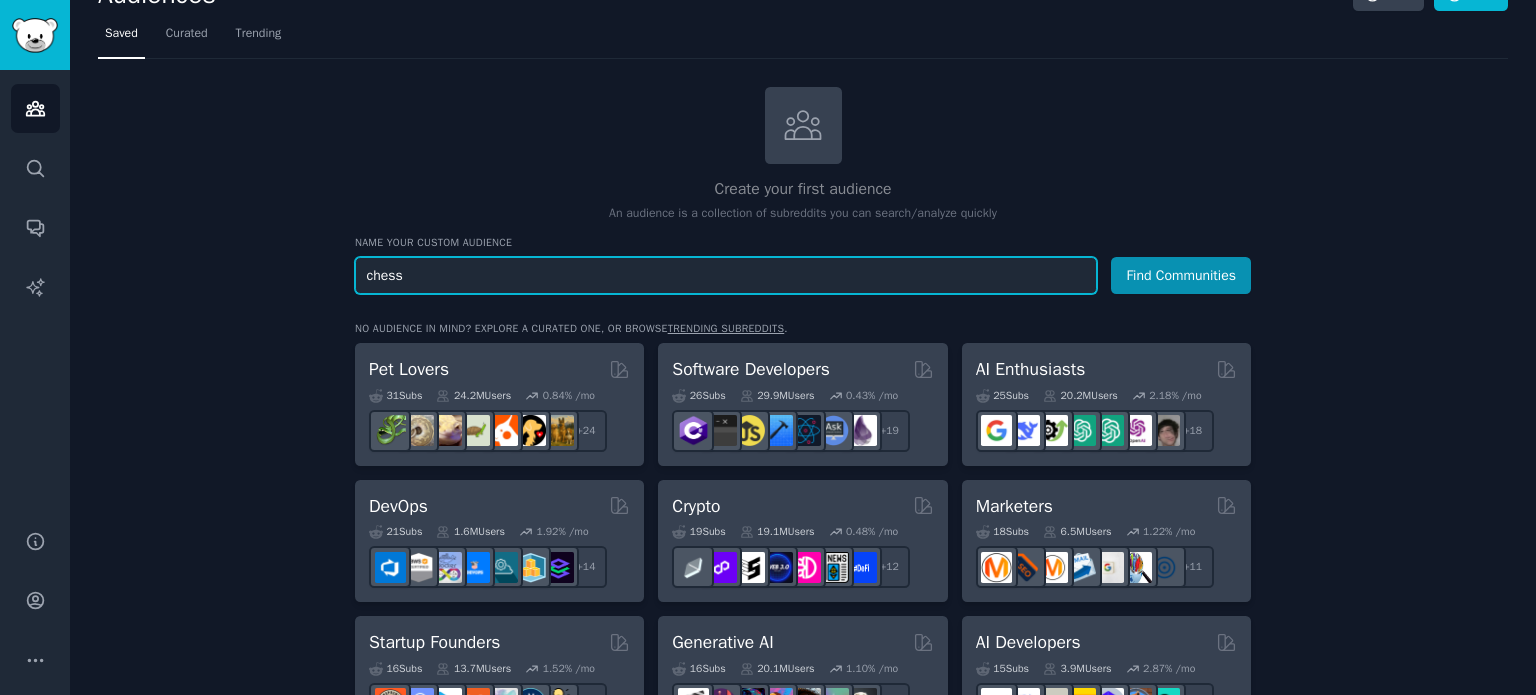 type on "chess" 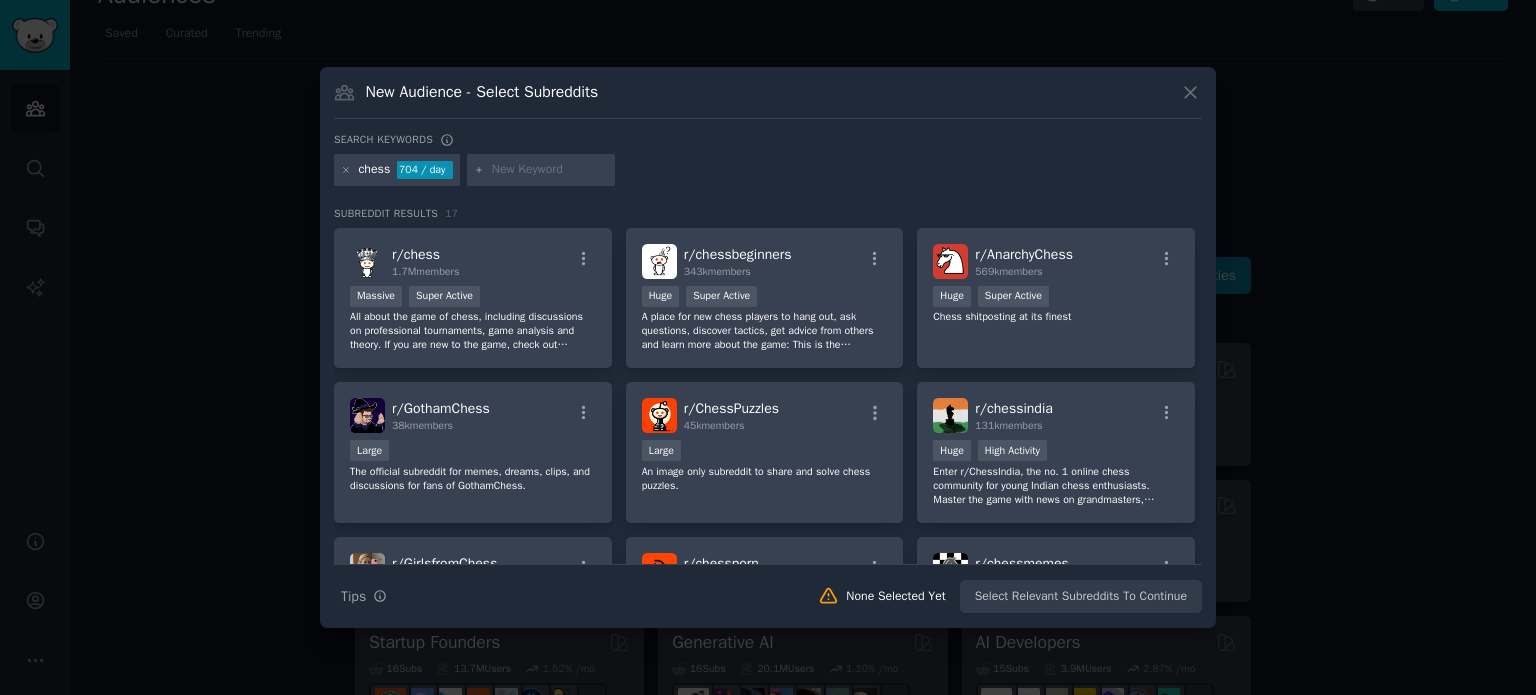 click at bounding box center [550, 170] 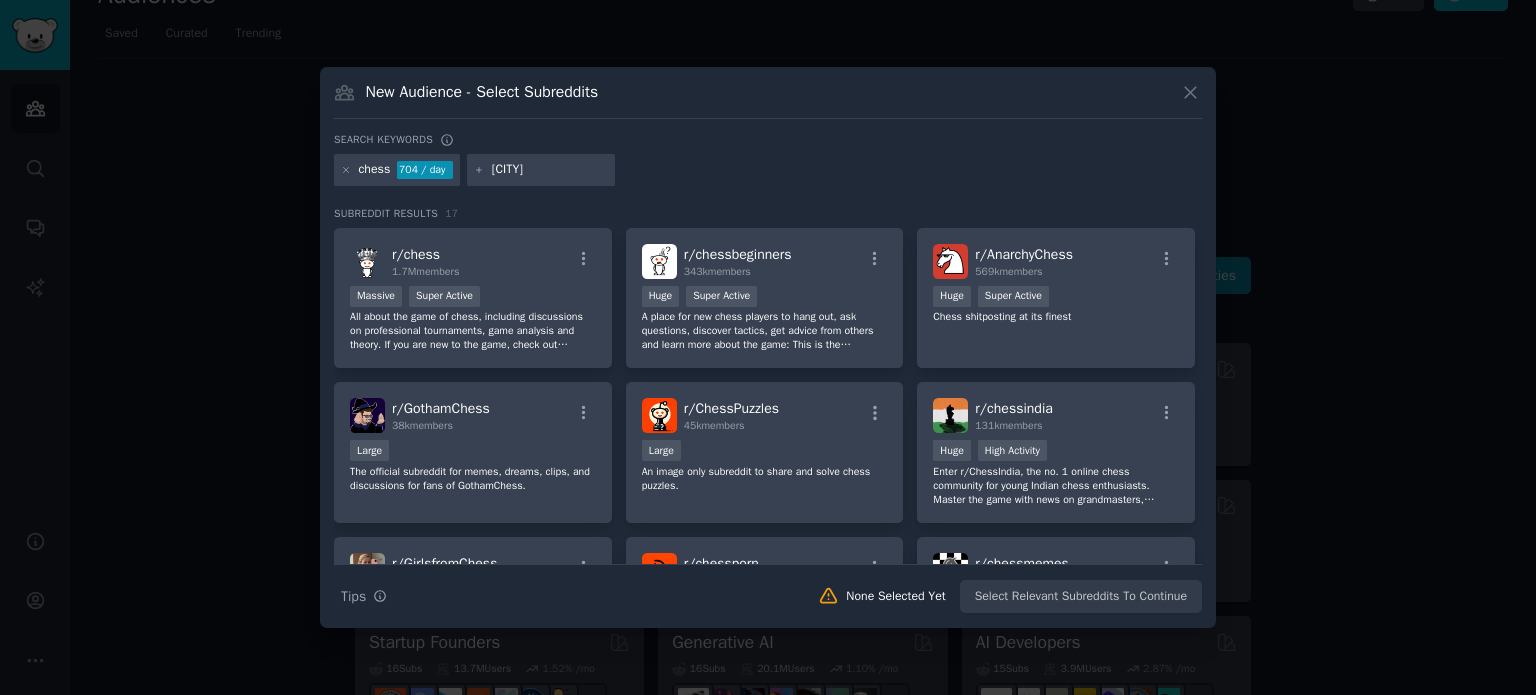 type on "[CITY]" 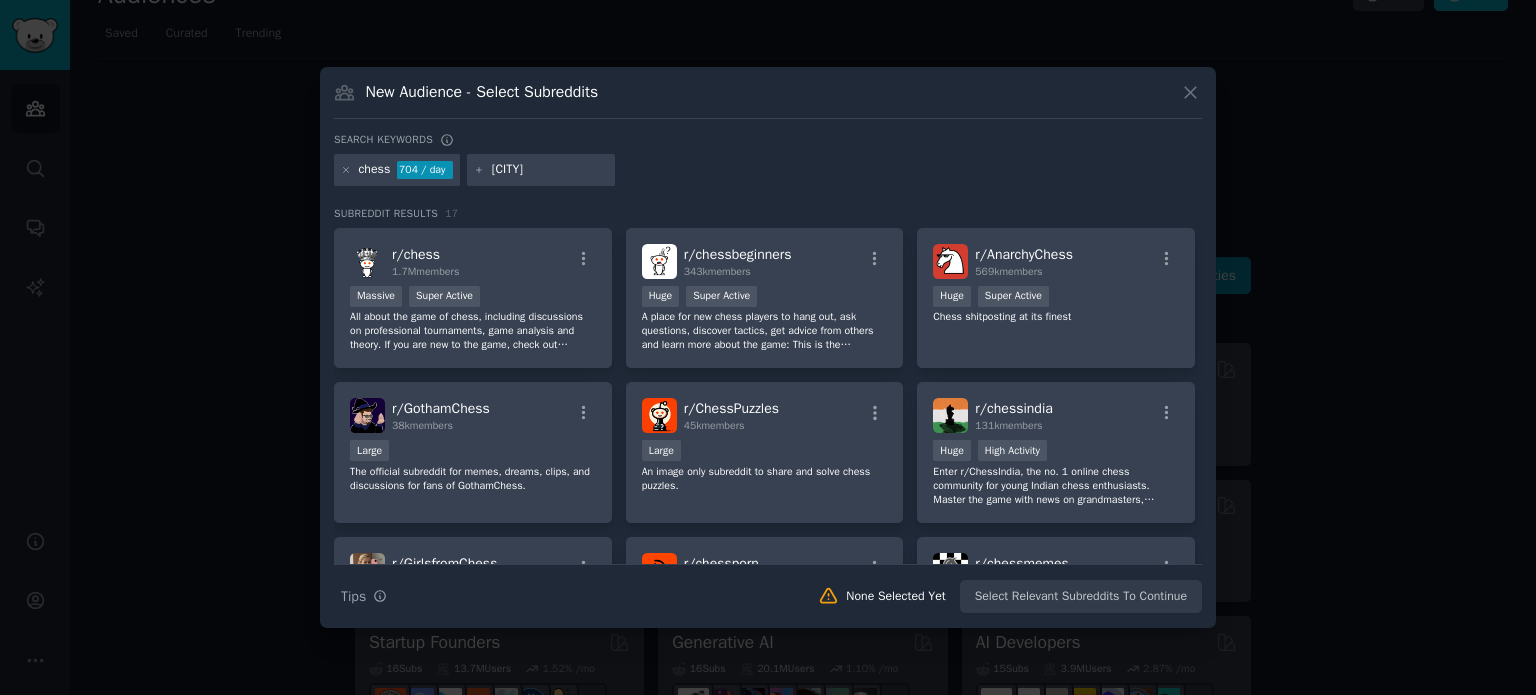 type 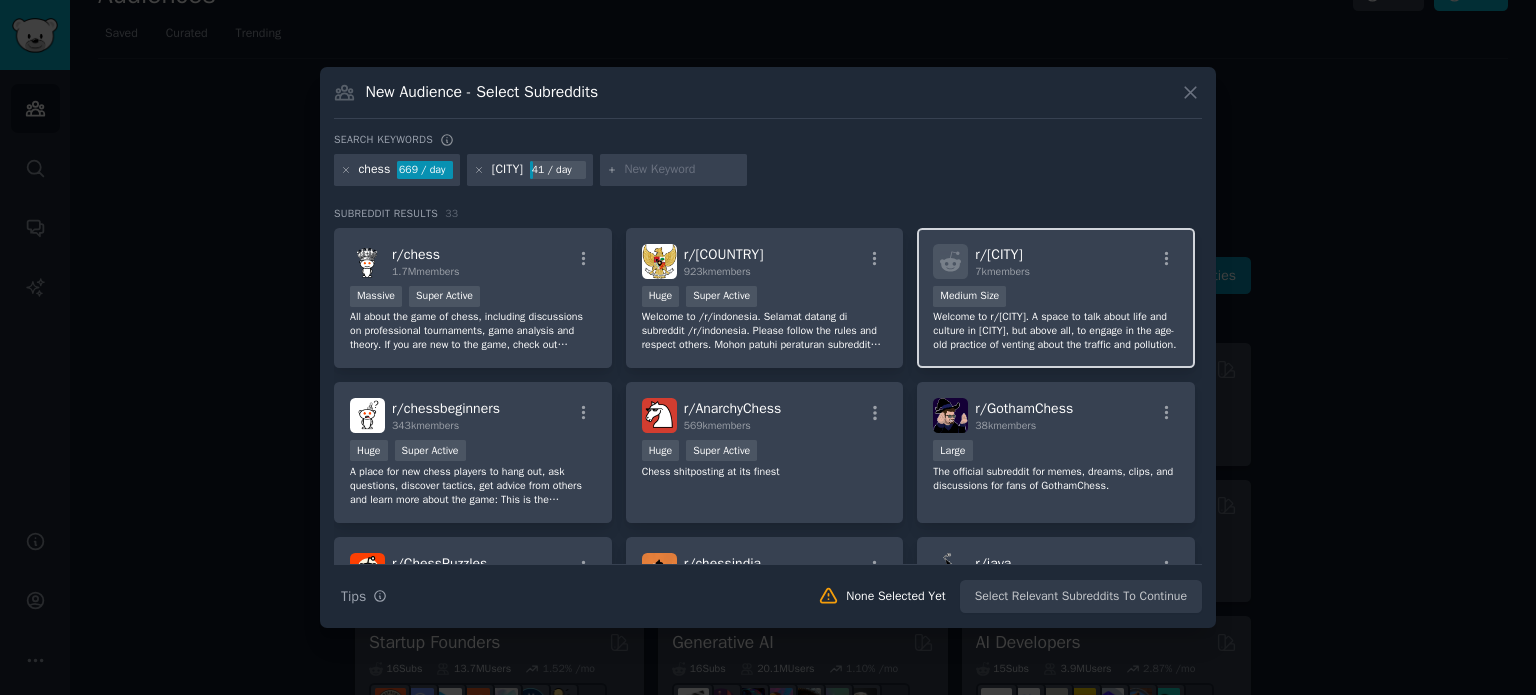 click on "r/ [CITY]" at bounding box center [998, 254] 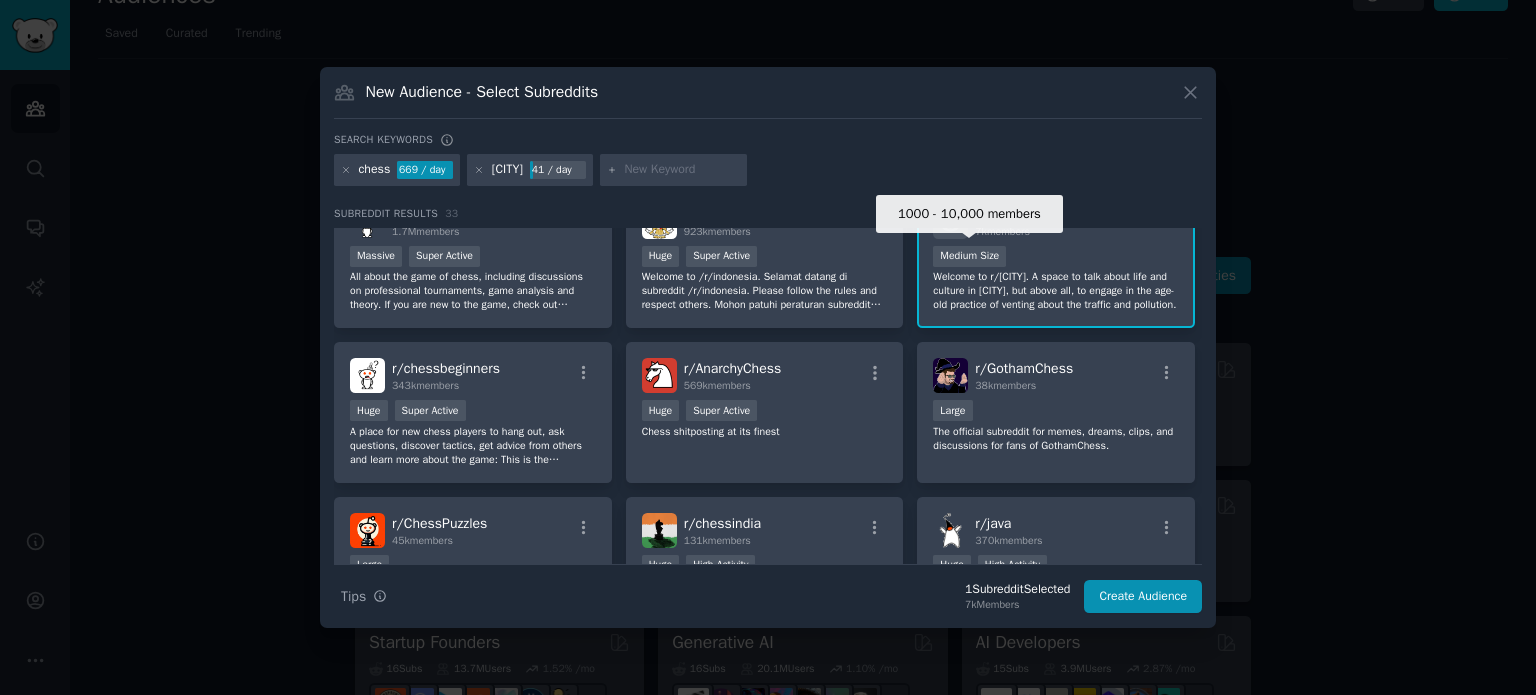 scroll, scrollTop: 0, scrollLeft: 0, axis: both 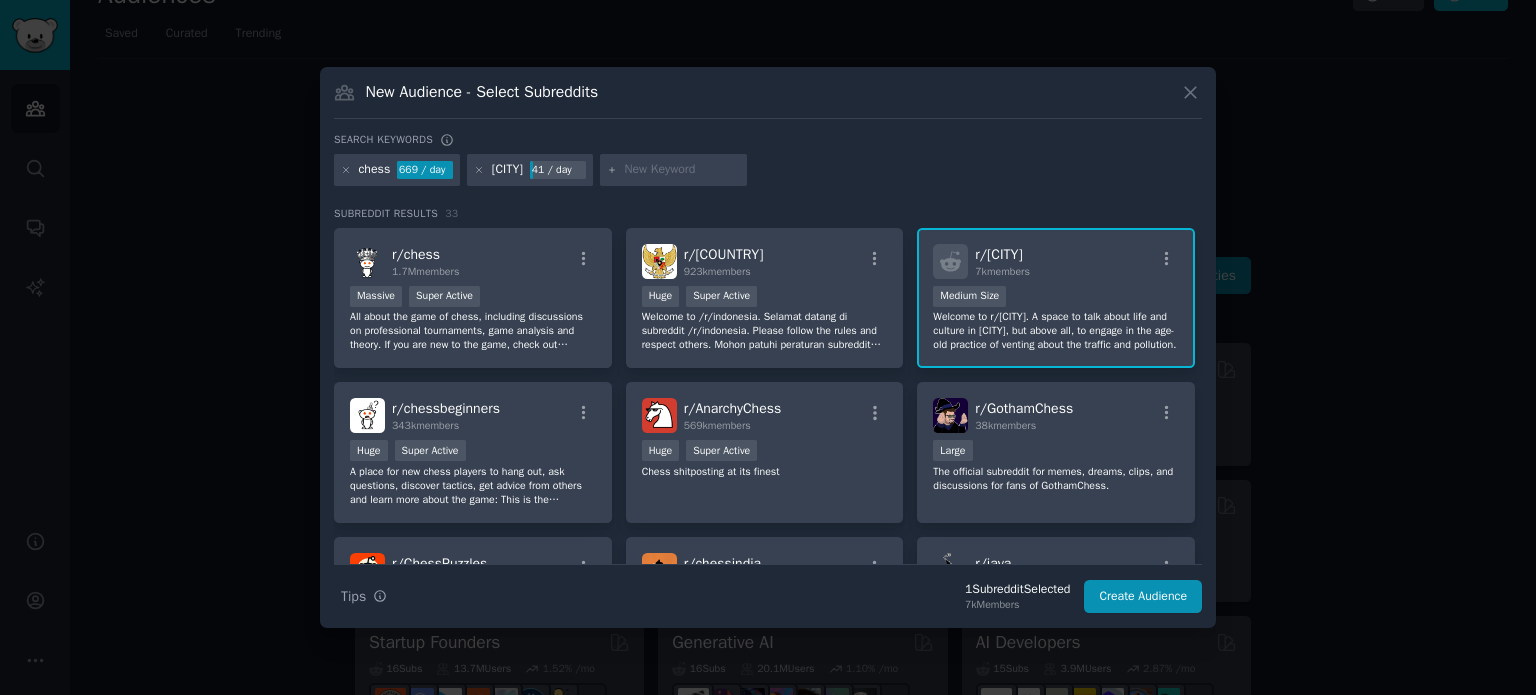 click on "r/ [CITY]" at bounding box center (998, 254) 